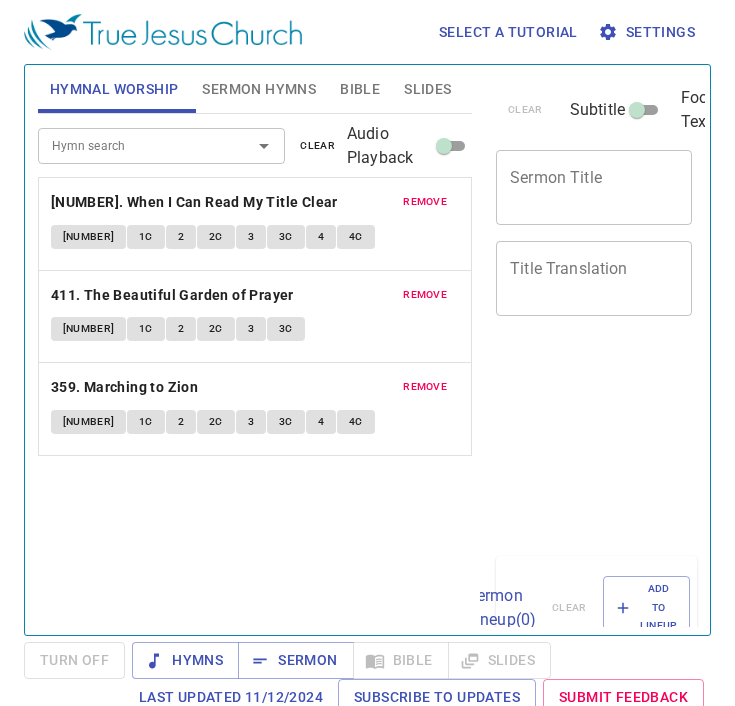 scroll, scrollTop: 8, scrollLeft: 0, axis: vertical 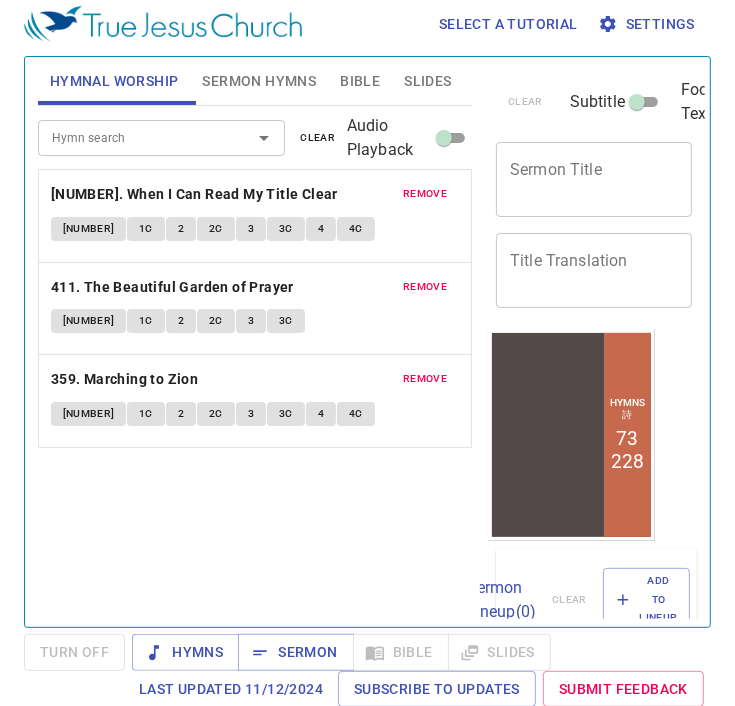 click on "Bible" at bounding box center (360, 81) 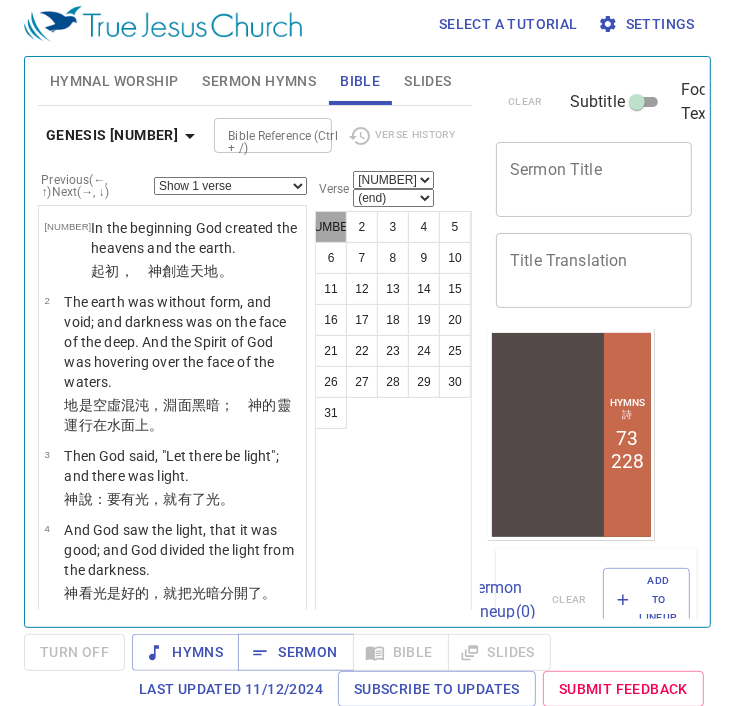 click on "[NUMBER]" at bounding box center (331, 227) 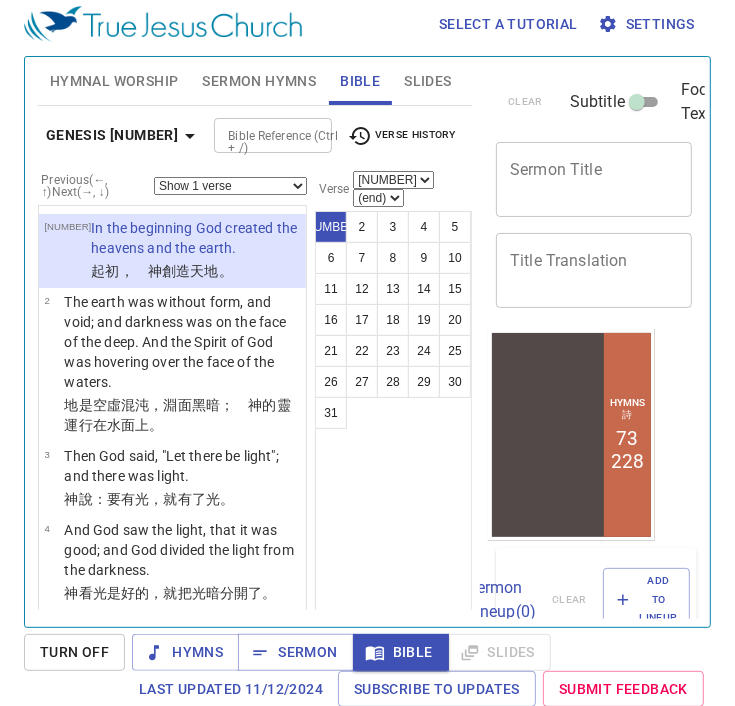 click on "Bible Reference (Ctrl + /)" at bounding box center [256, 135] 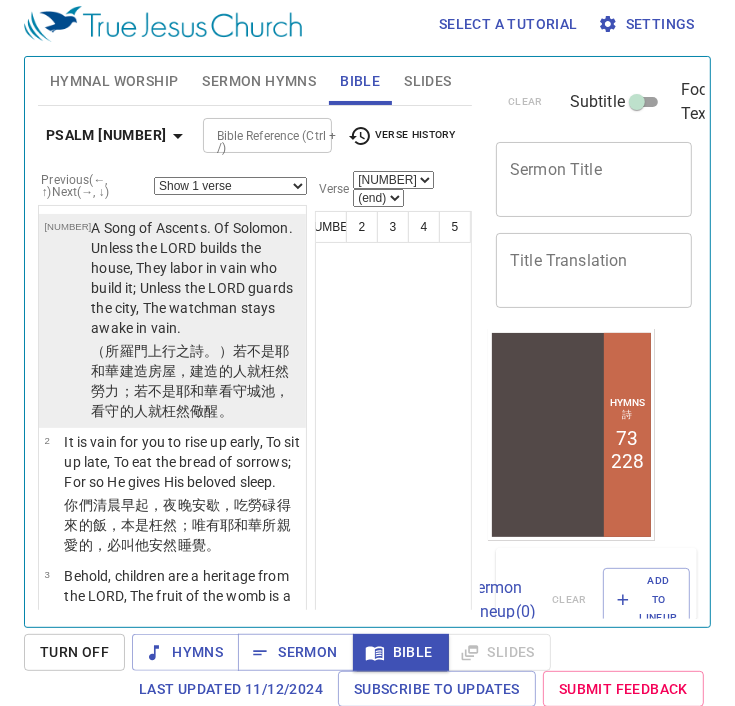 click on "A Song of Ascents. Of Solomon. Unless the LORD builds the house, They labor in vain who build it; Unless the LORD guards the city, The watchman stays awake in vain." at bounding box center [195, 278] 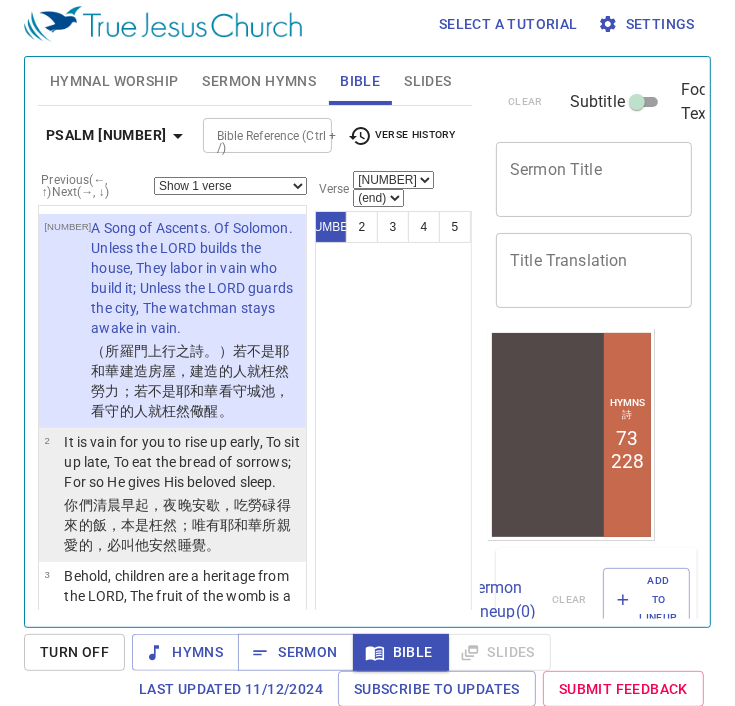 click on "It is vain for you to rise up early, To sit up late, To eat the bread of sorrows; For so He gives His beloved sleep." at bounding box center [195, 278] 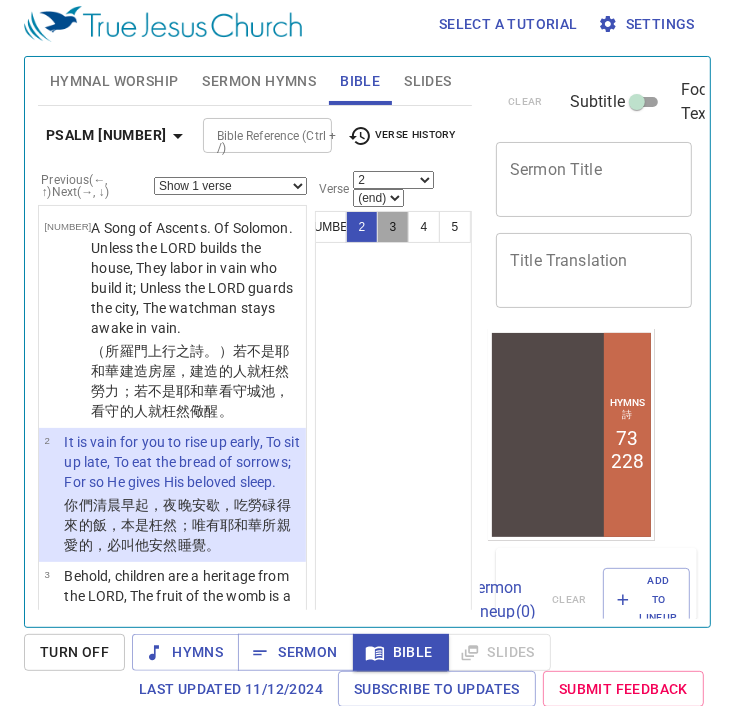 click on "3" at bounding box center [393, 227] 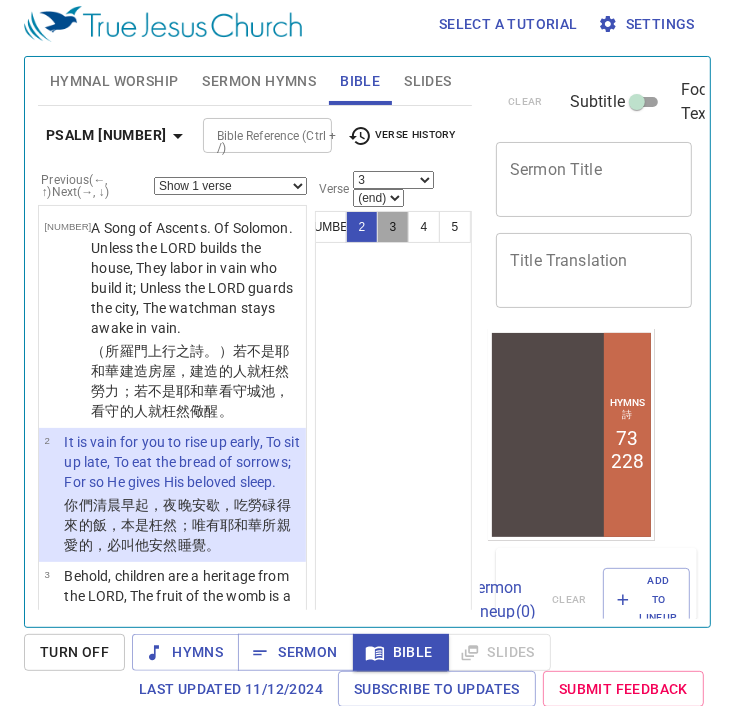scroll, scrollTop: 9, scrollLeft: 0, axis: vertical 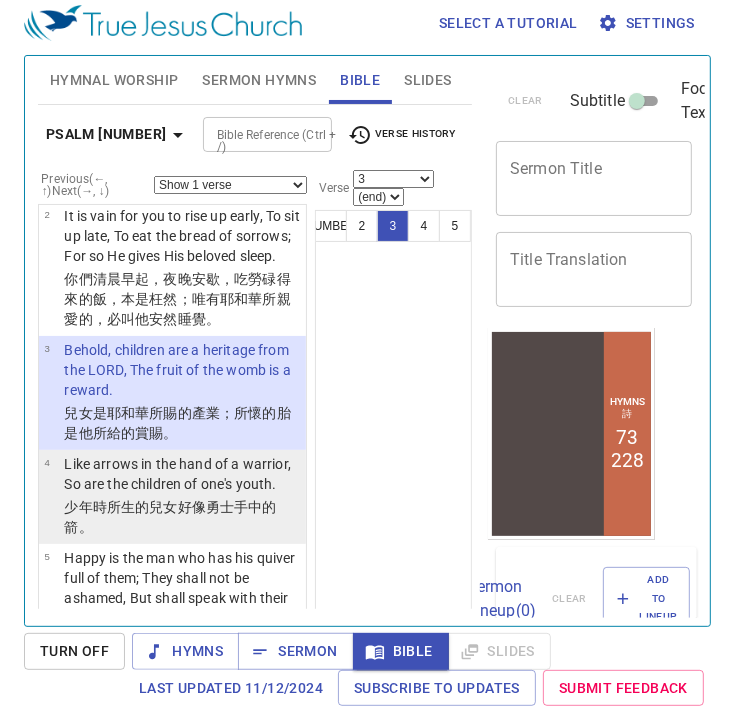 click on "Like arrows in the hand of a warrior, So are the children of one's youth." at bounding box center (195, 52) 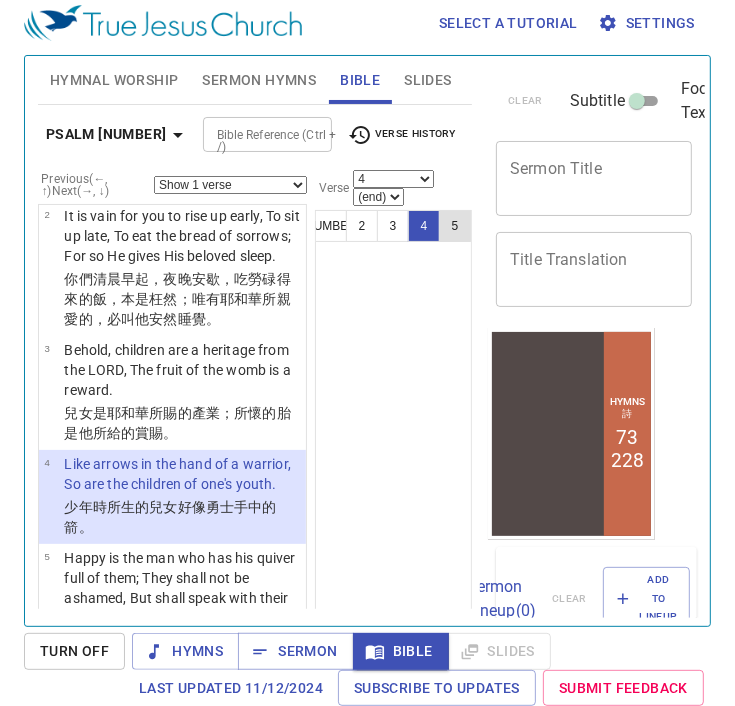 click on "5" at bounding box center (455, 226) 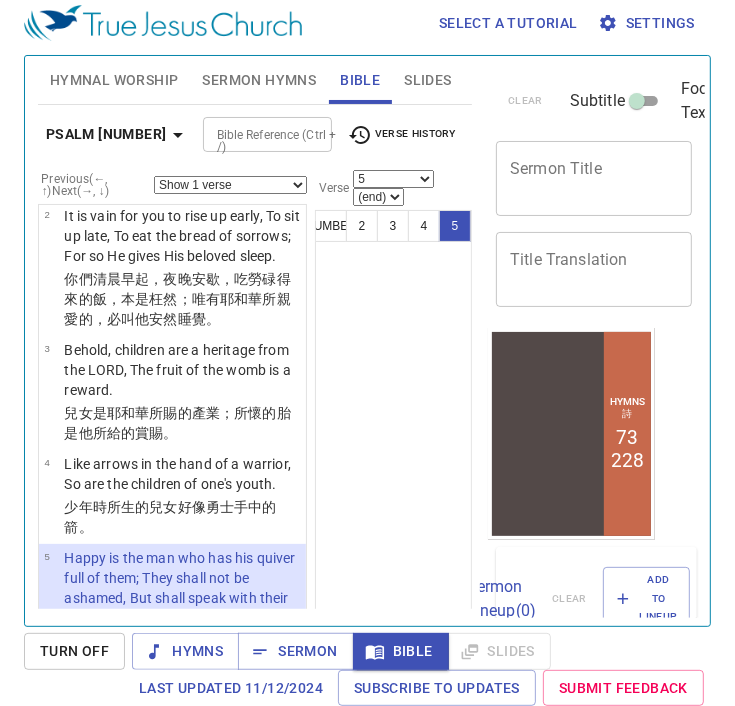scroll, scrollTop: 351, scrollLeft: 0, axis: vertical 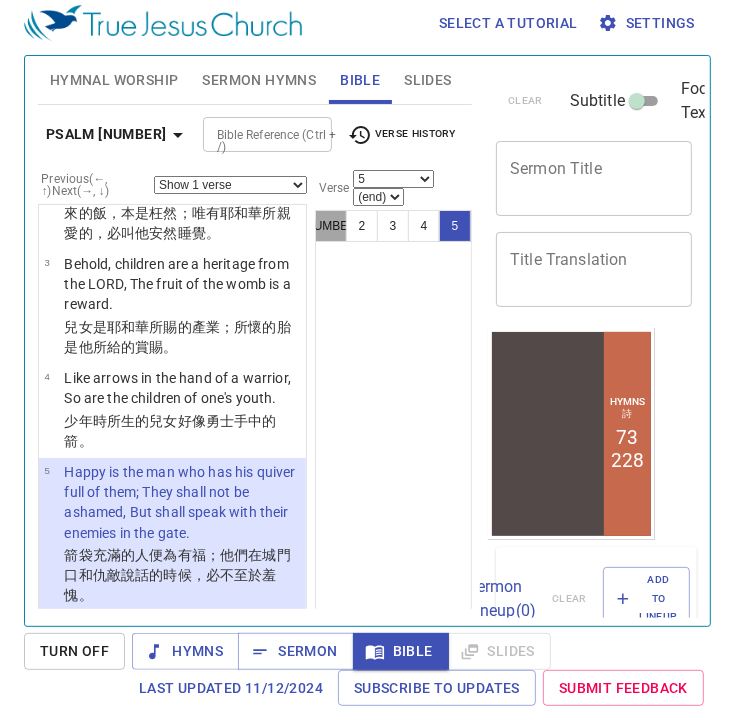 click on "[NUMBER]" at bounding box center (331, 226) 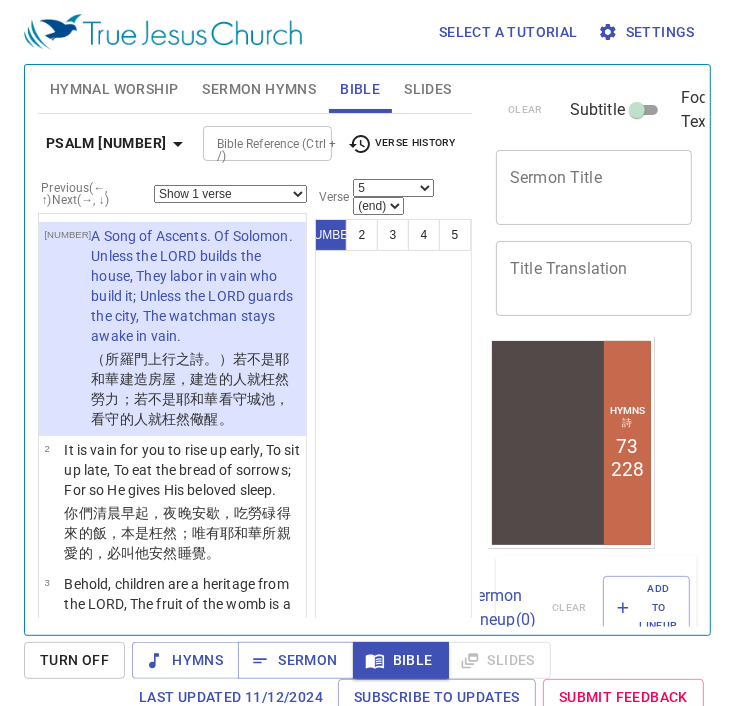click on "1 2 3 4 5" at bounding box center [393, 427] 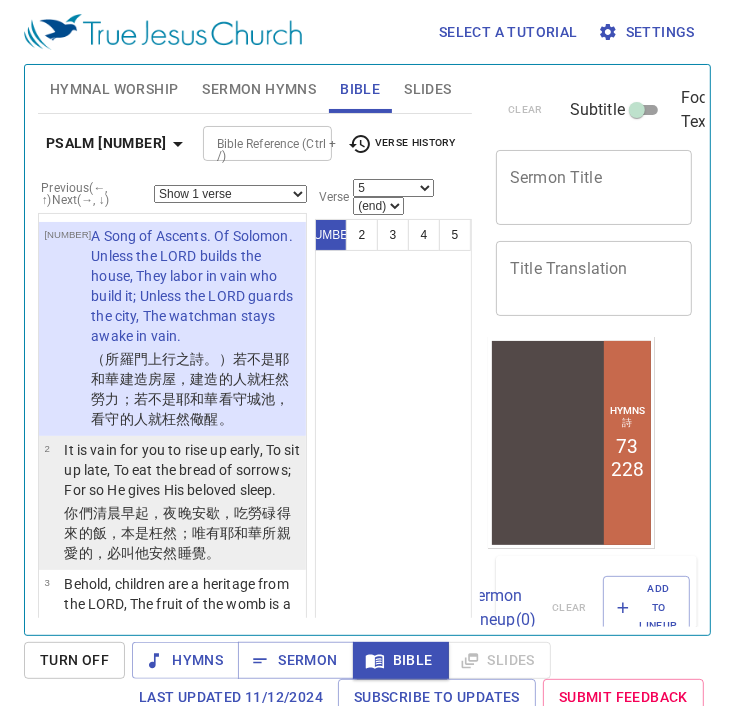 click on "It is vain for you to rise up early, To sit up late, To eat the bread of sorrows; For so He gives His beloved sleep." at bounding box center [195, 286] 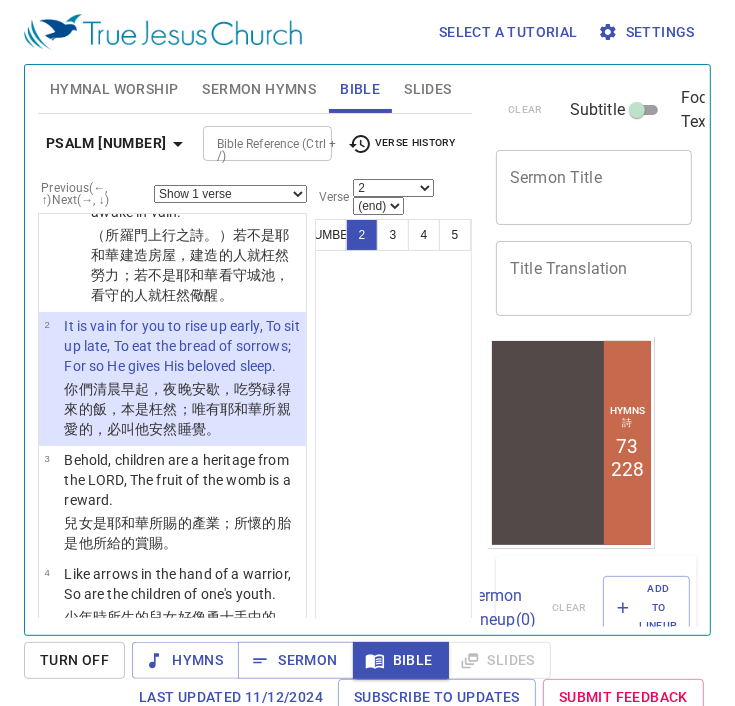 scroll, scrollTop: 128, scrollLeft: 0, axis: vertical 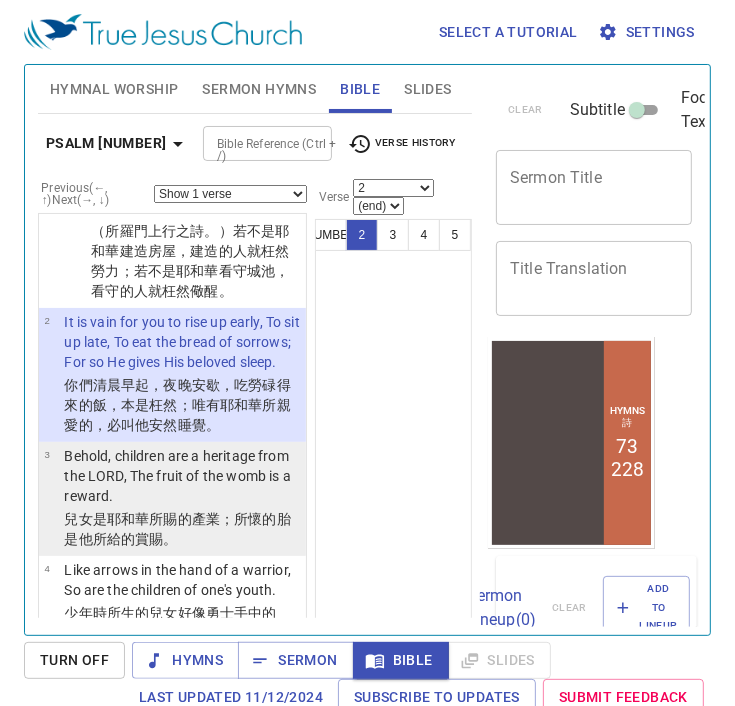 click on "Behold, children are a heritage from the LORD, The fruit of the womb is a reward." at bounding box center [195, 158] 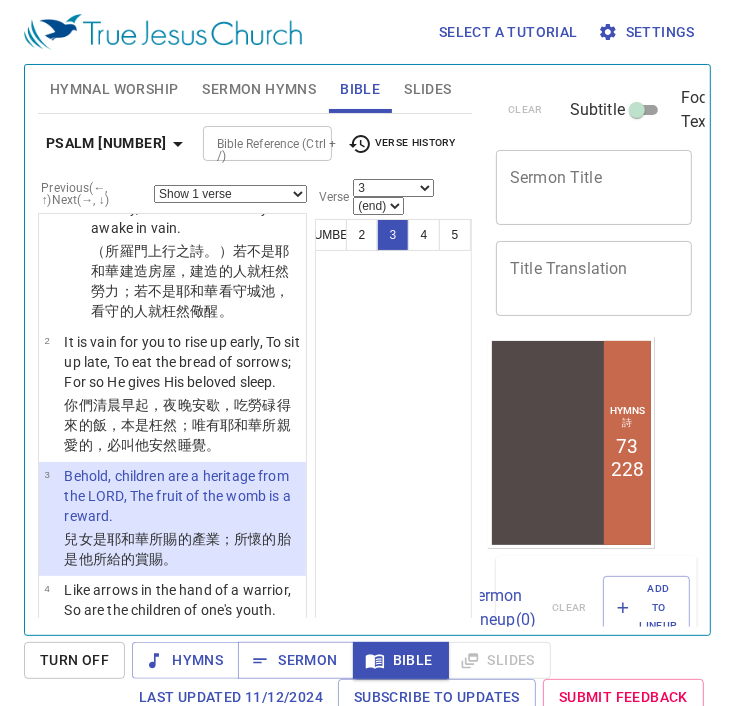 scroll, scrollTop: 52, scrollLeft: 0, axis: vertical 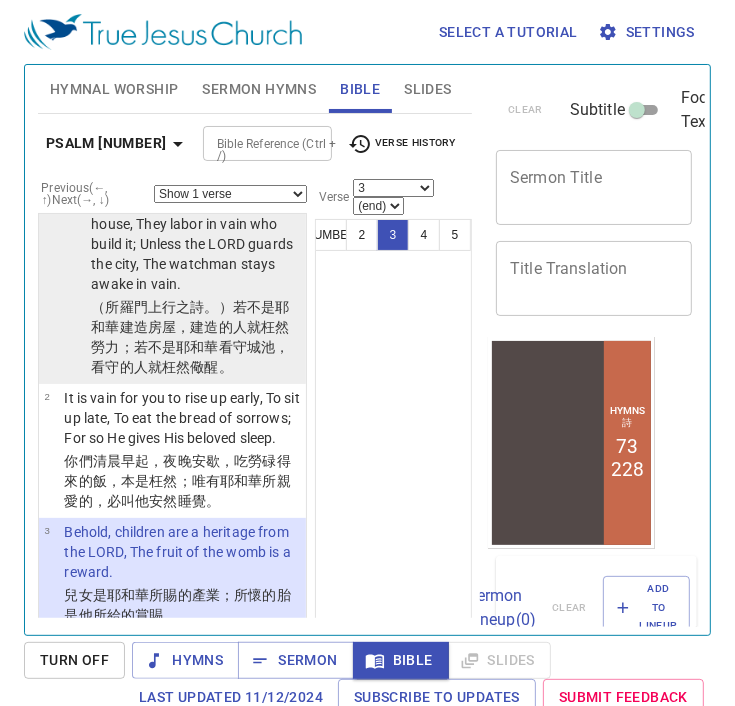 click on "（所羅門上行之詩。）若不是耶和華建造房屋，建造的人就枉然勞力；若不是耶和華看守城池，看守的人就枉然儆醒。" at bounding box center (195, 234) 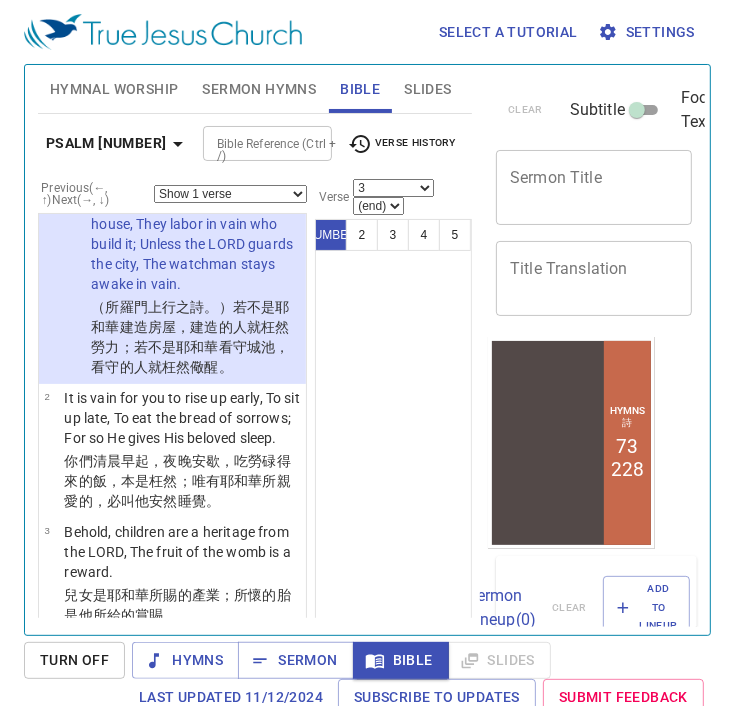 scroll, scrollTop: 0, scrollLeft: 0, axis: both 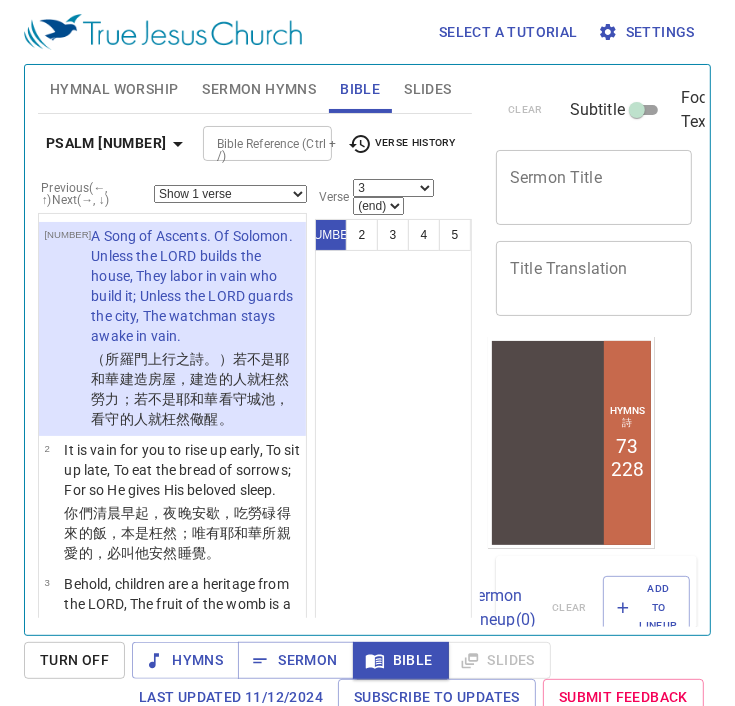 click on "Bible Reference (Ctrl + /)" at bounding box center (251, 143) 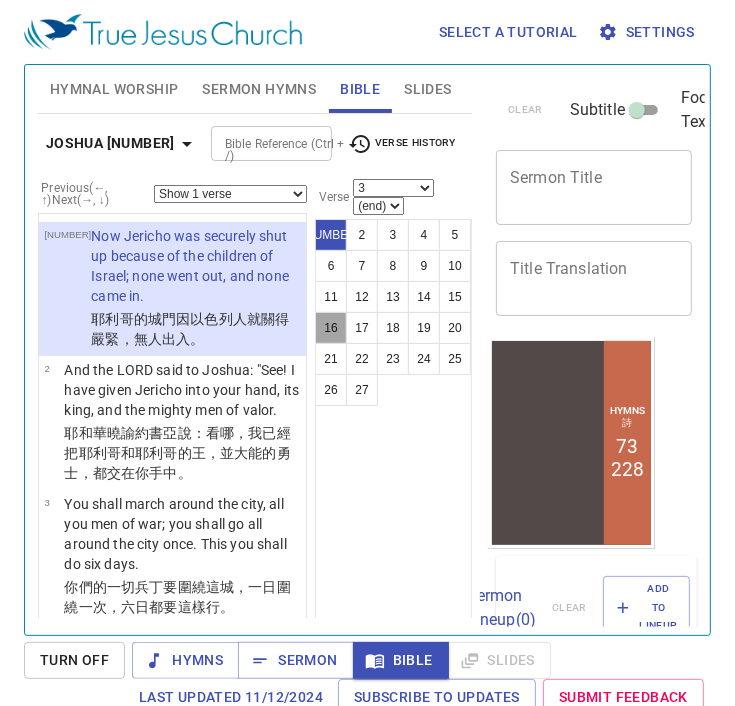 click on "16" at bounding box center [331, 328] 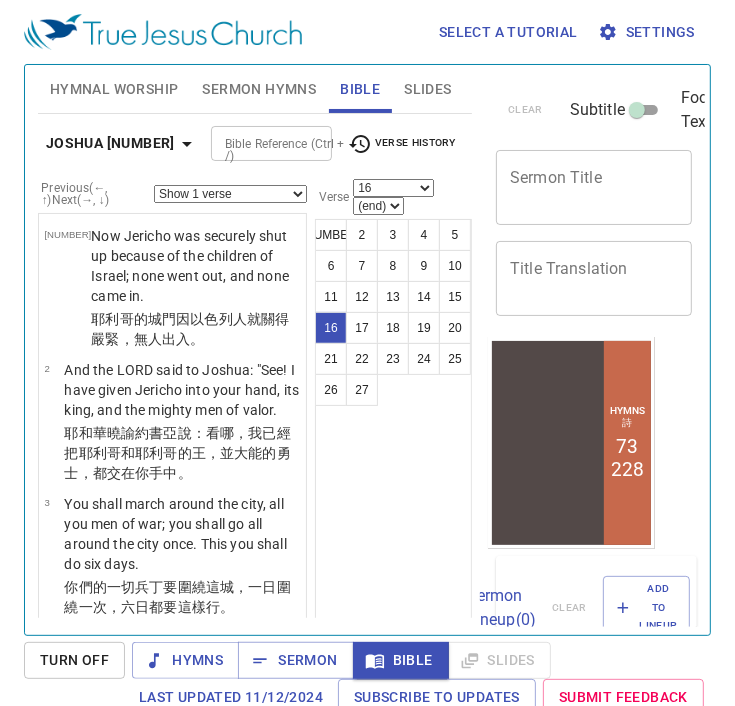 scroll, scrollTop: 2599, scrollLeft: 0, axis: vertical 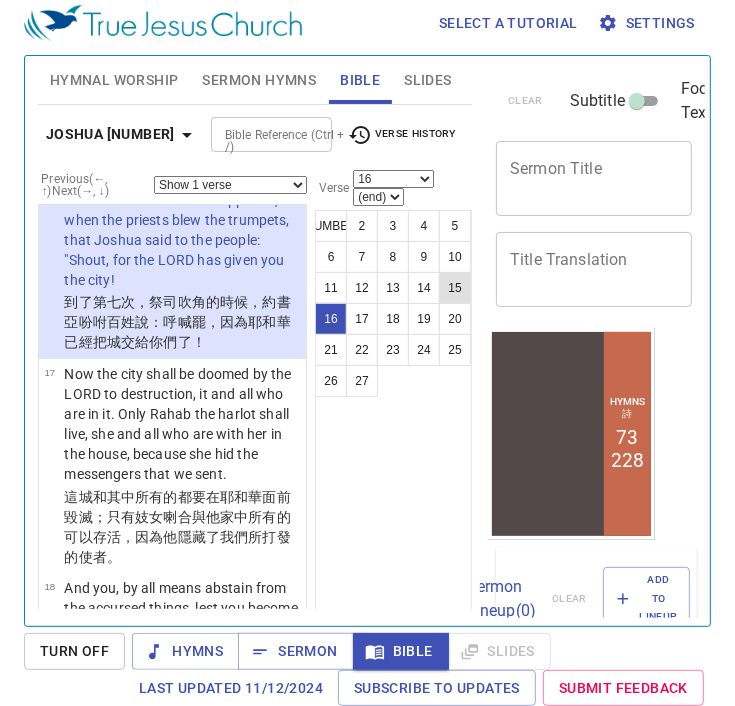 click on "15" at bounding box center (455, 288) 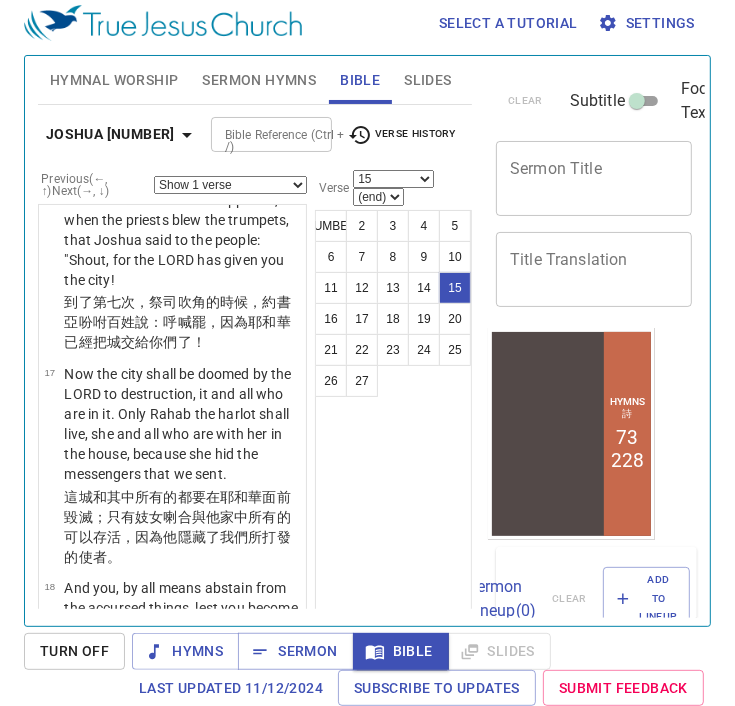 scroll, scrollTop: 2404, scrollLeft: 0, axis: vertical 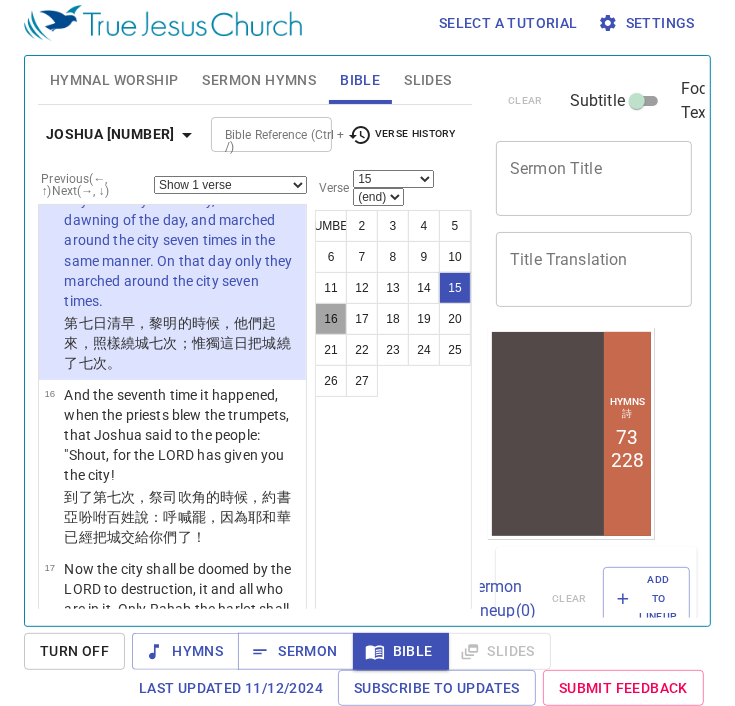 click on "16" at bounding box center [331, 319] 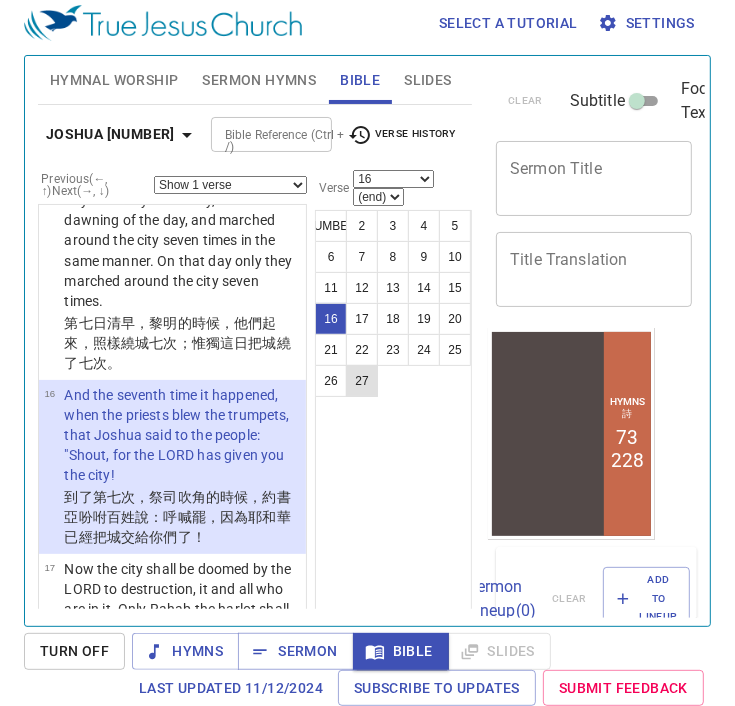 scroll, scrollTop: 2599, scrollLeft: 0, axis: vertical 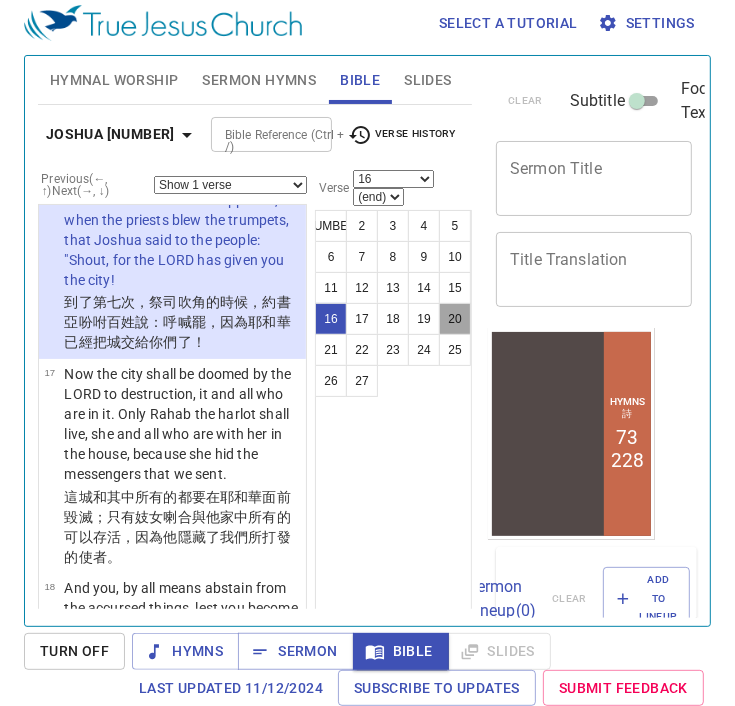 click on "20" at bounding box center [455, 319] 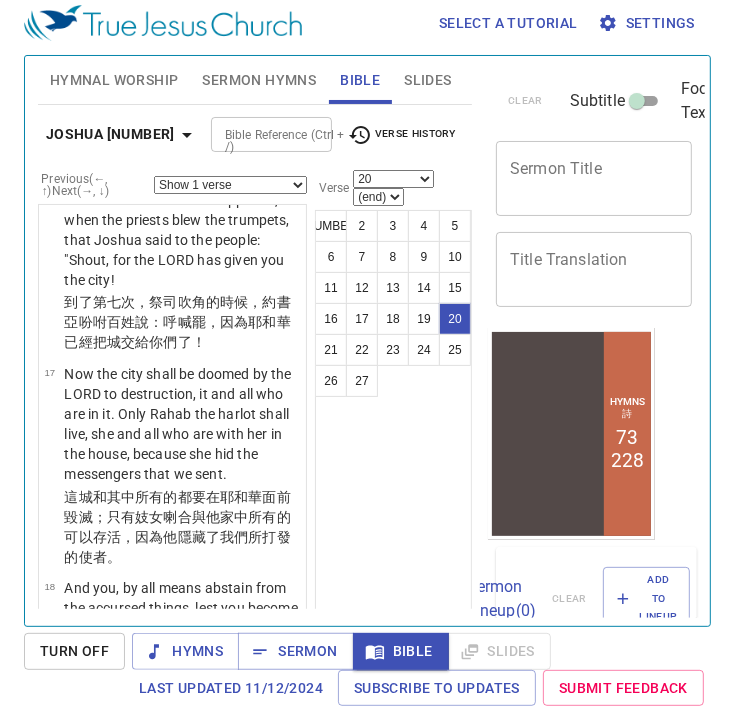 scroll, scrollTop: 3425, scrollLeft: 0, axis: vertical 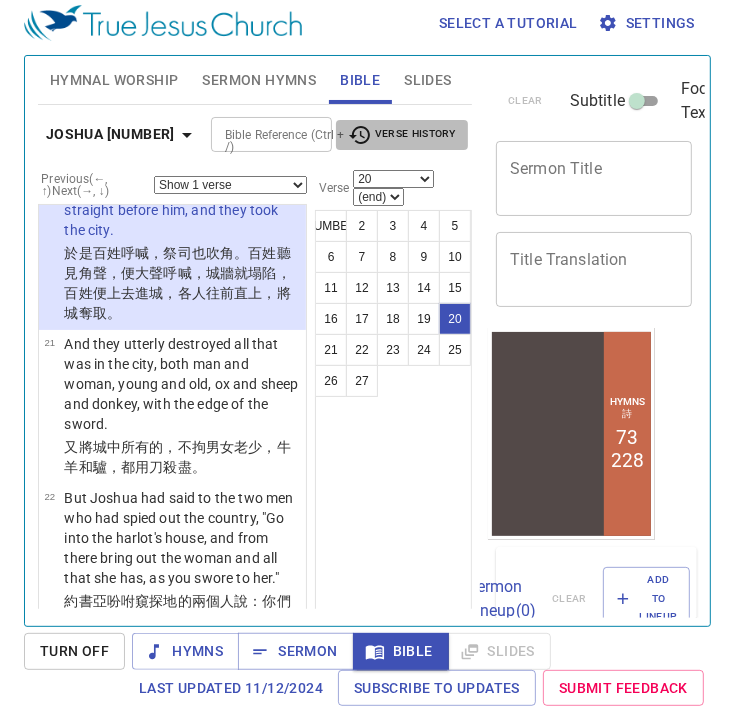 click on "Verse History" at bounding box center [402, 135] 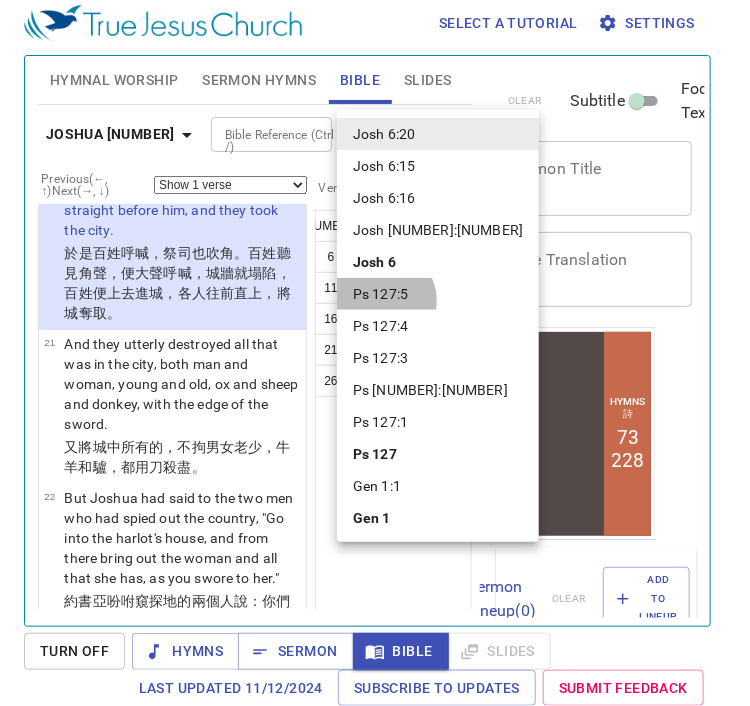 click on "Ps 127:5" at bounding box center [438, 294] 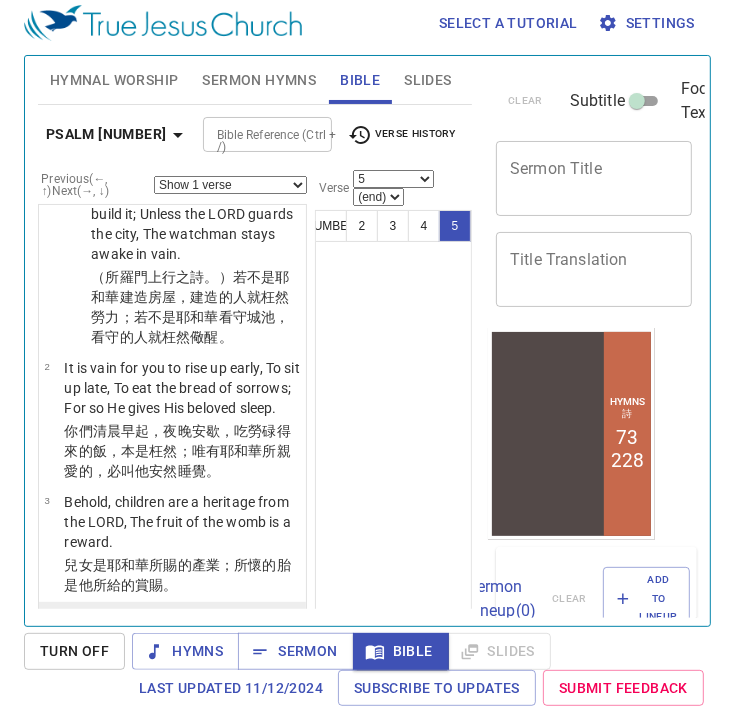 scroll, scrollTop: 72, scrollLeft: 0, axis: vertical 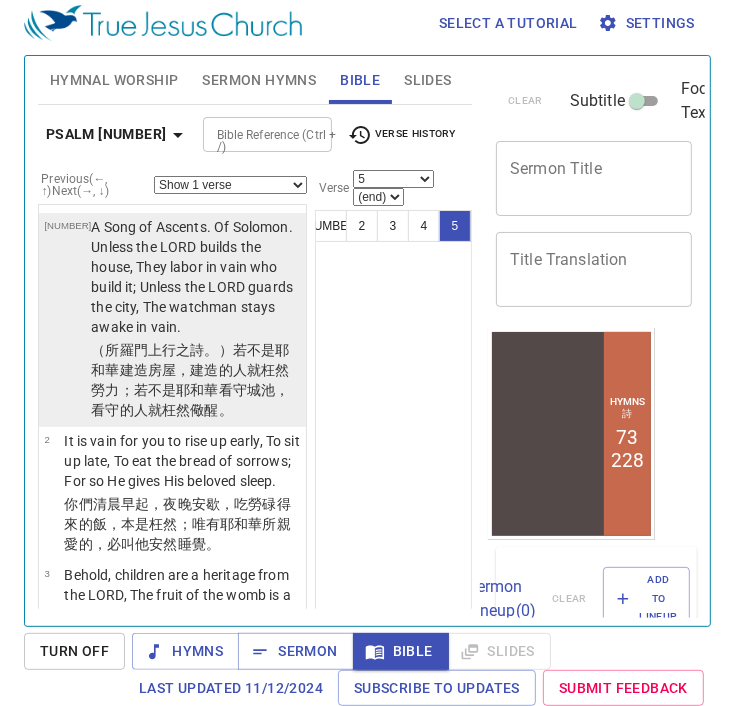 click on "A Song of Ascents. Of Solomon. Unless the LORD builds the house, They labor in vain who build it; Unless the LORD guards the city, The watchman stays awake in vain." at bounding box center [195, 277] 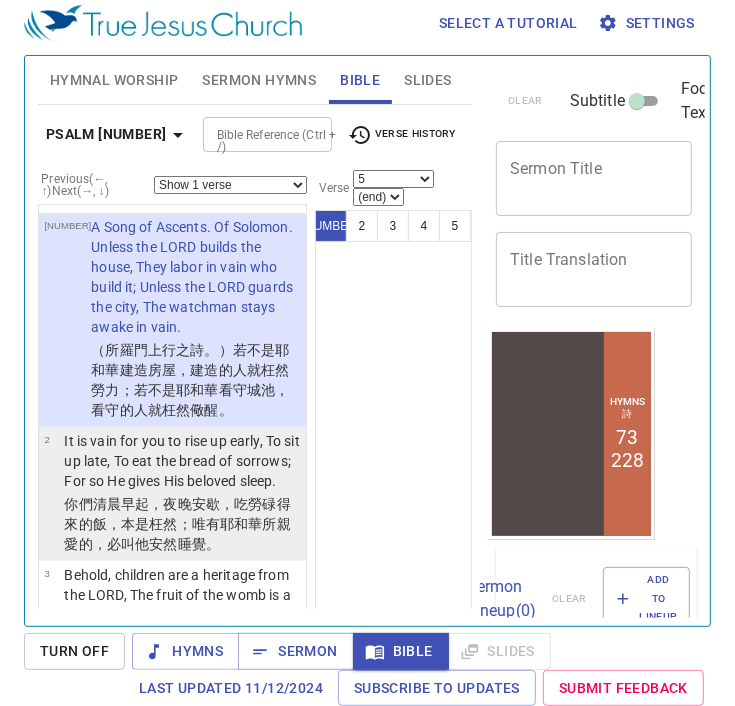 click on "It is vain for you to rise up early, To sit up late, To eat the bread of sorrows; For so He gives His beloved sleep." at bounding box center [195, 277] 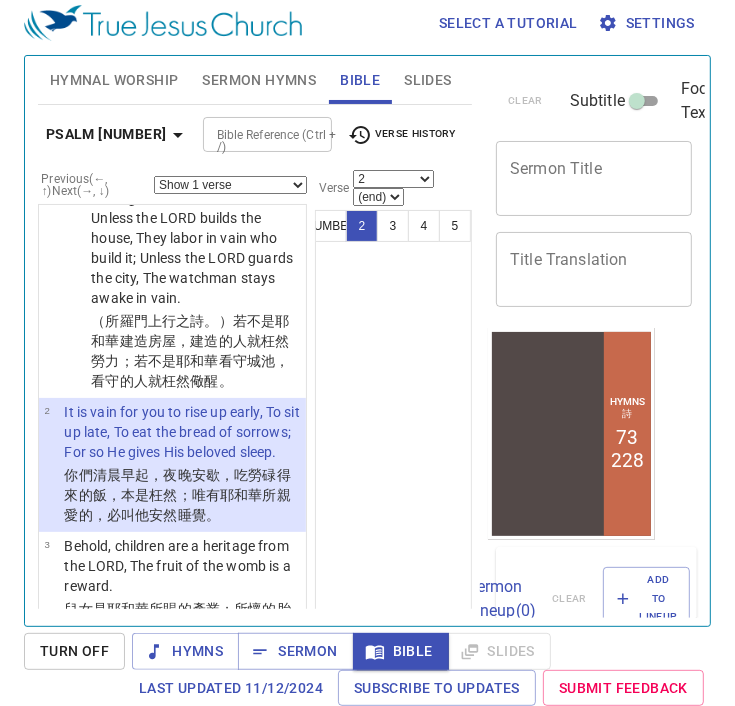 scroll, scrollTop: 102, scrollLeft: 0, axis: vertical 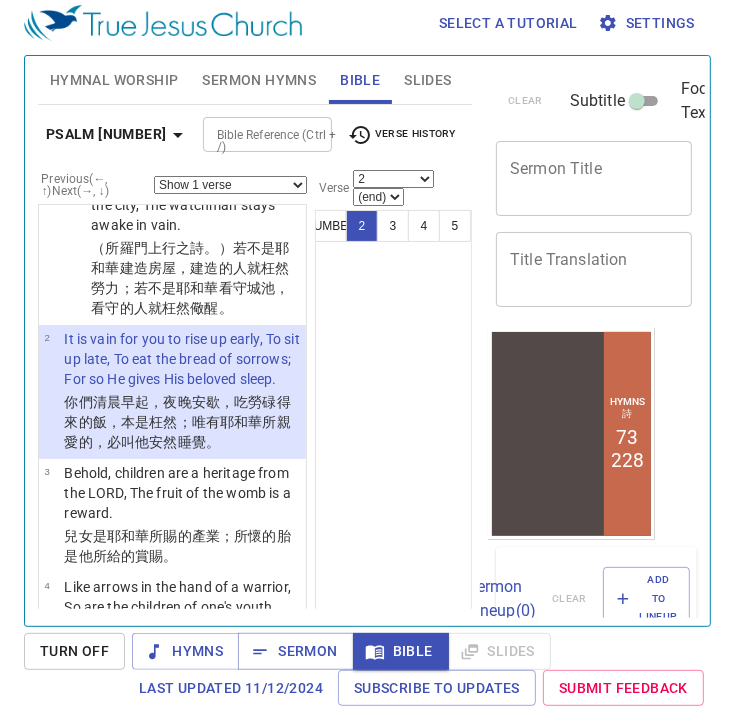 click on "1 2 3 4 5" at bounding box center [393, 418] 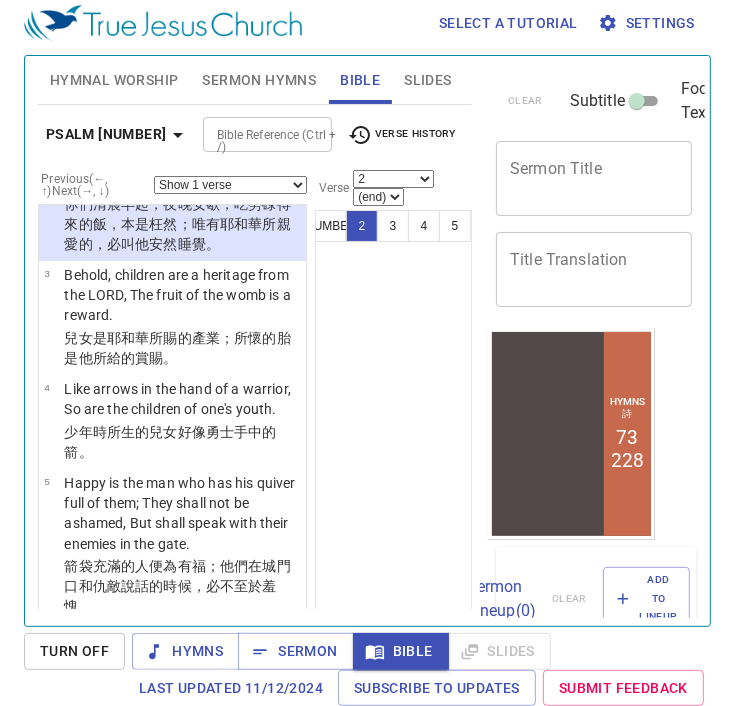scroll, scrollTop: 305, scrollLeft: 0, axis: vertical 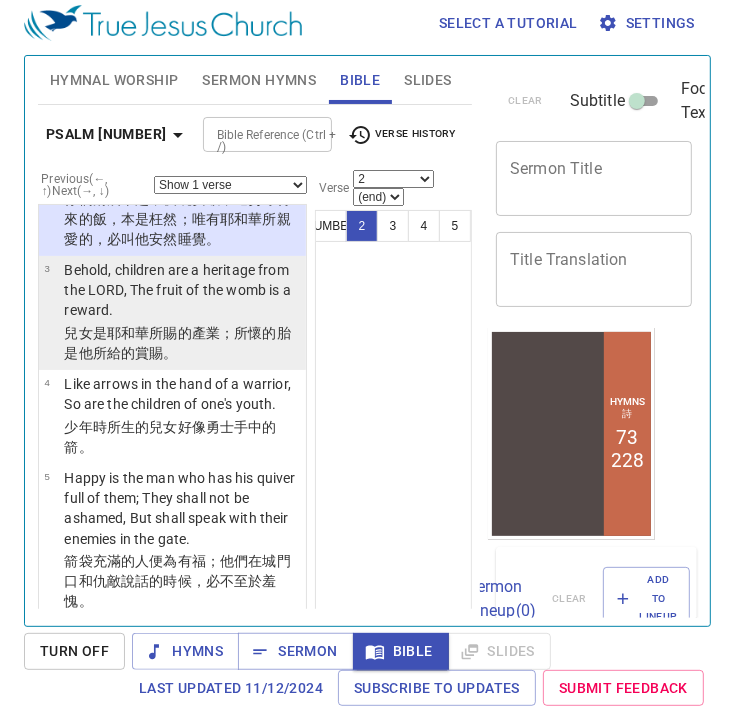 click on "兒女是耶和華所賜的產業；所懷的胎是他所給的賞賜。" at bounding box center (195, -28) 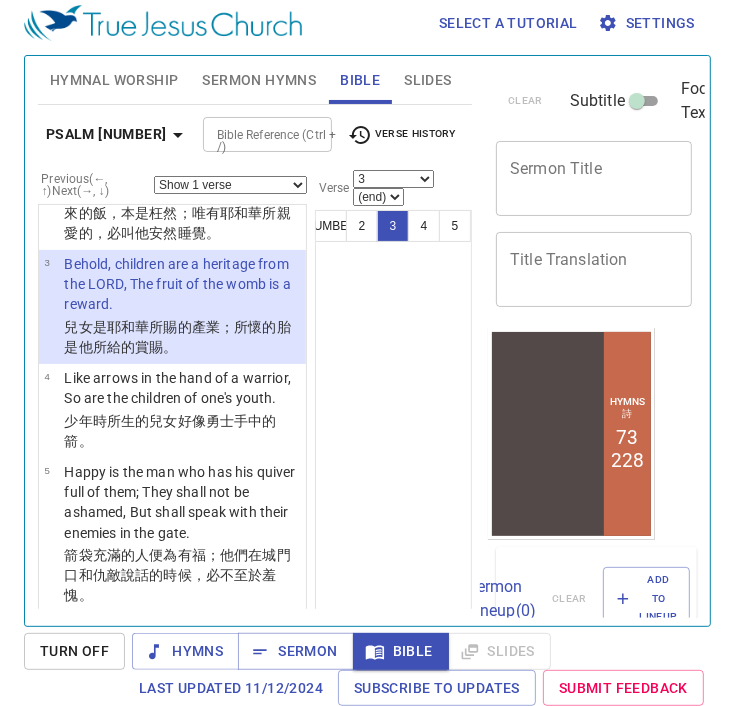 scroll, scrollTop: 313, scrollLeft: 0, axis: vertical 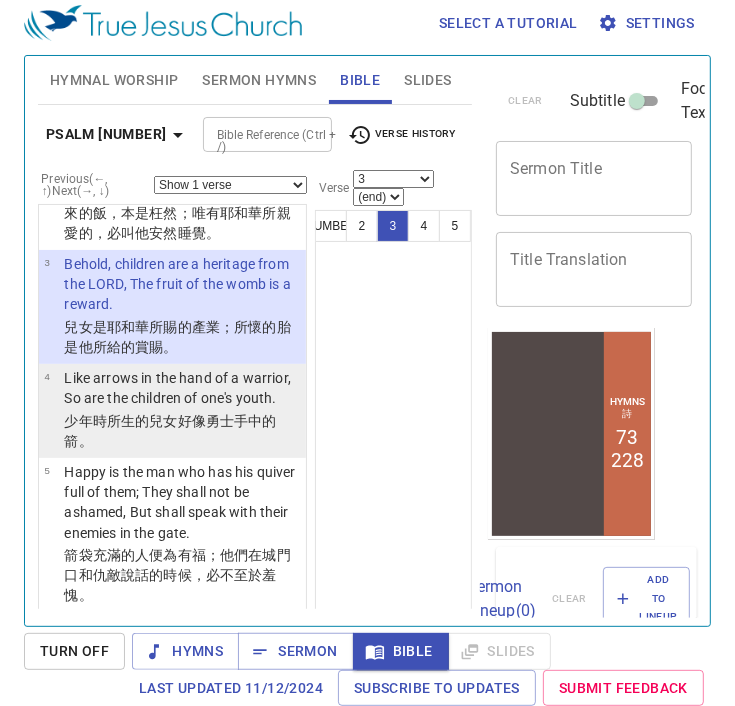 click on "Like arrows in the hand of a warrior, So are the children of one's youth." at bounding box center [195, -34] 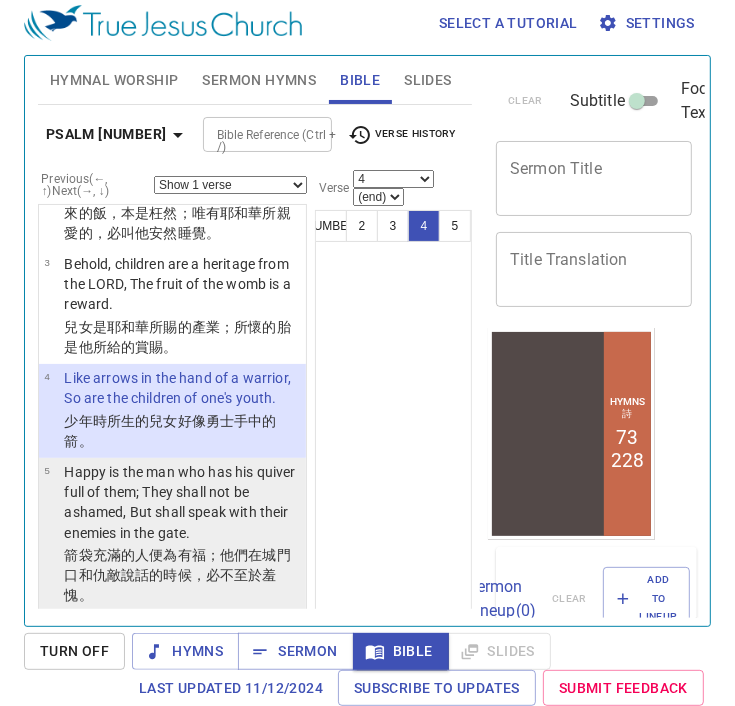 click on "Happy is the man who has his quiver full of them; They shall not be ashamed, But shall speak with their enemies in the gate." at bounding box center (195, -34) 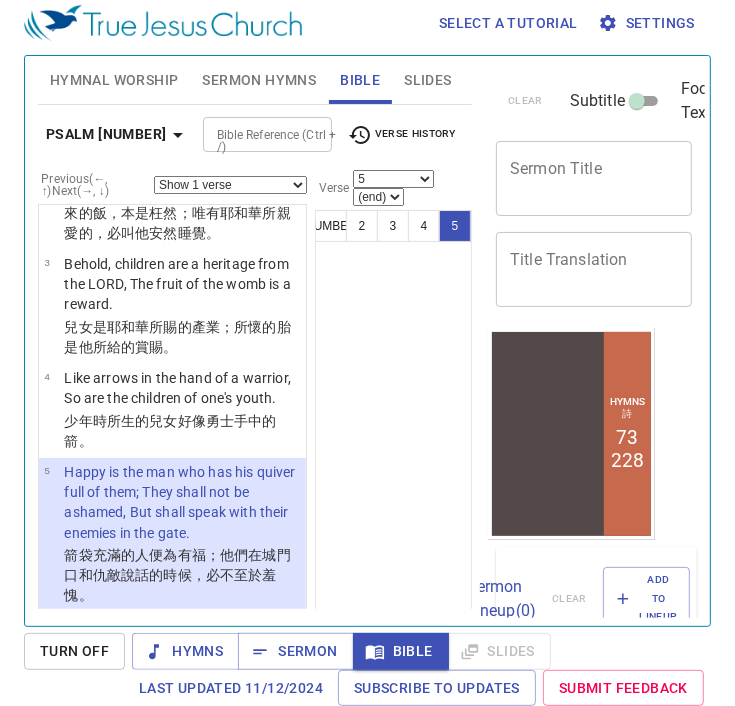 scroll, scrollTop: 351, scrollLeft: 0, axis: vertical 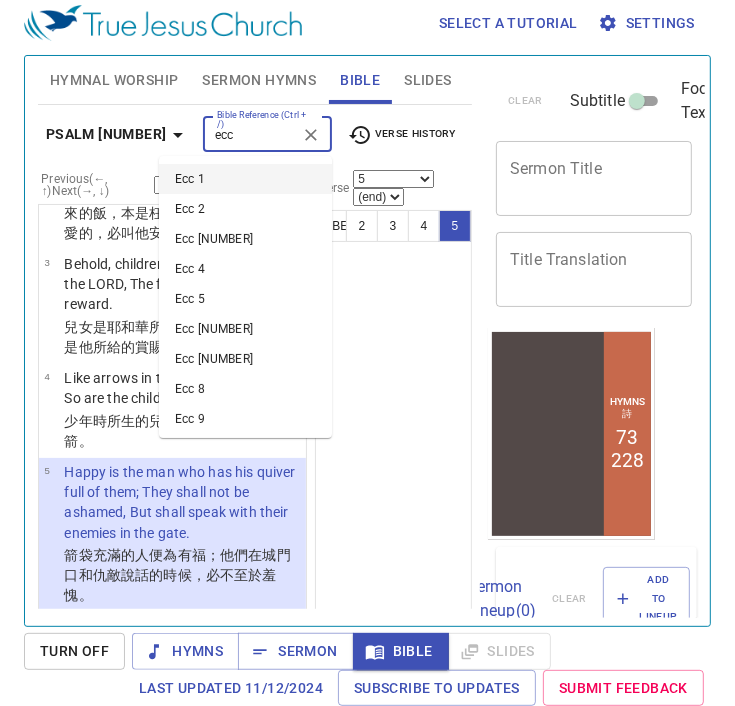 click on "Ecc 1" at bounding box center [245, 179] 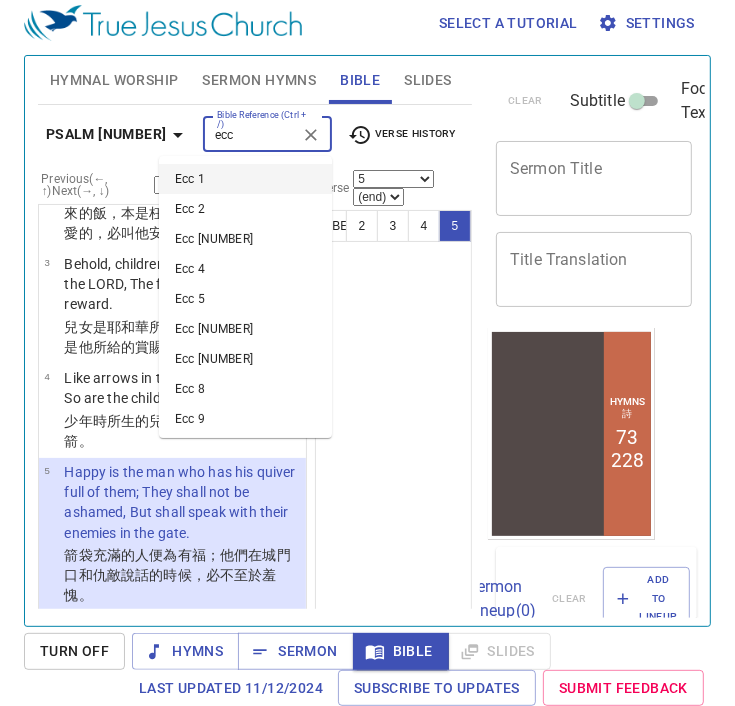 type on "ecc" 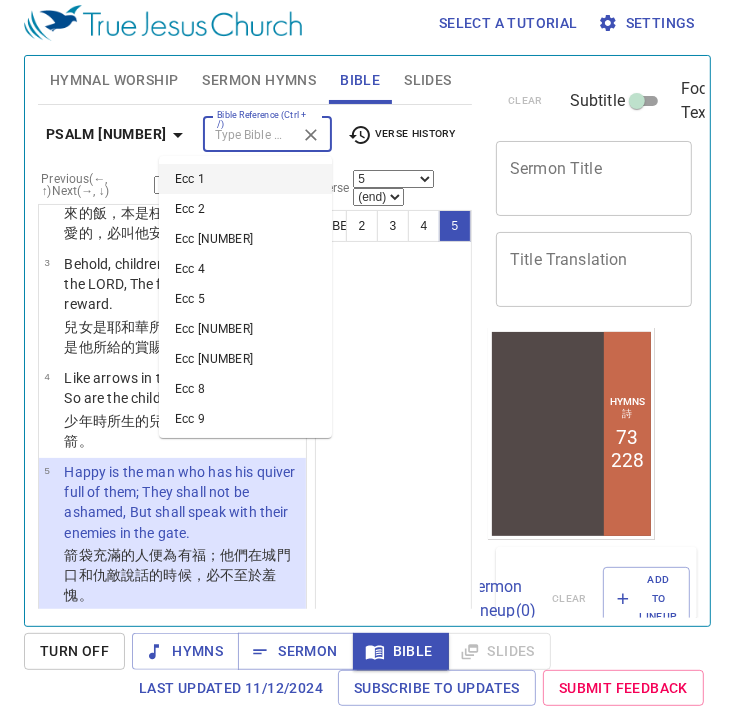 scroll, scrollTop: 0, scrollLeft: 0, axis: both 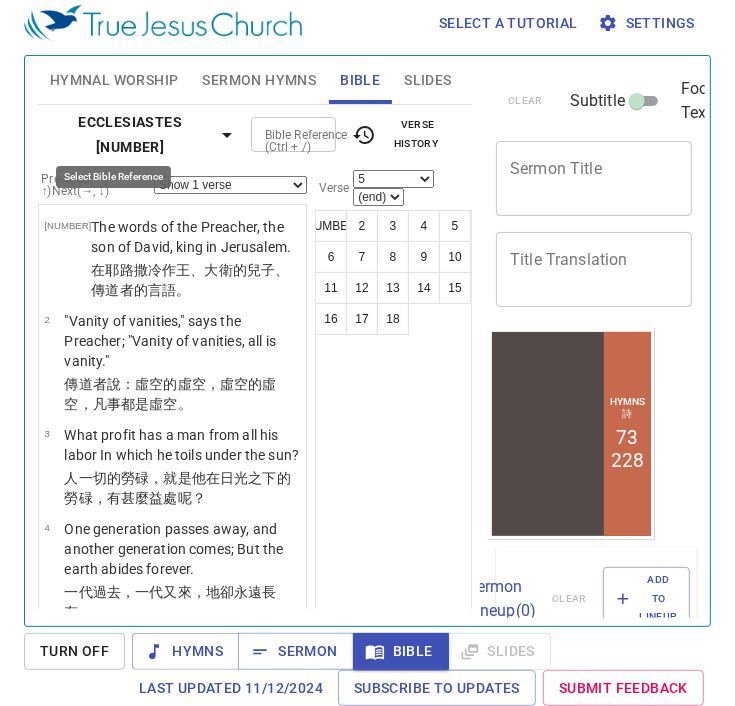 click at bounding box center [227, 135] 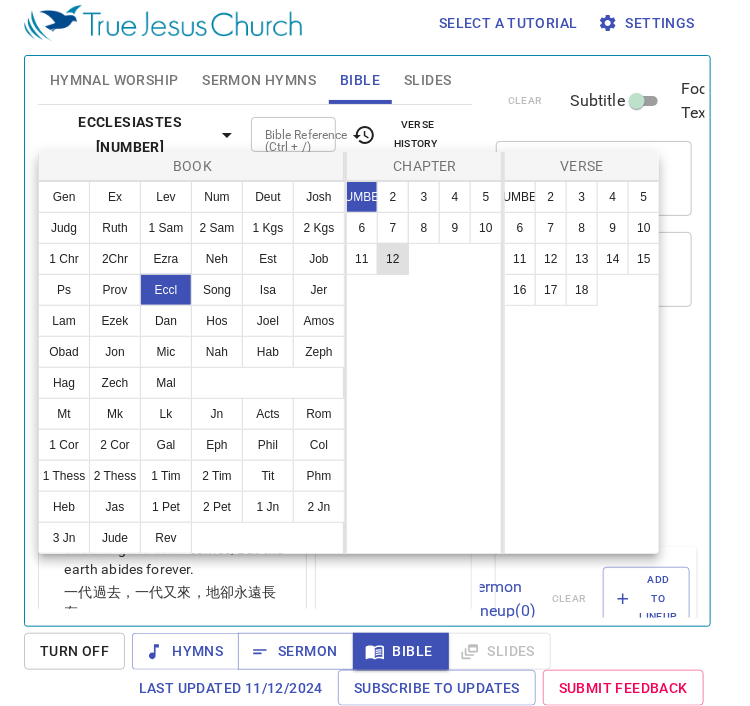 click on "12" at bounding box center [393, 259] 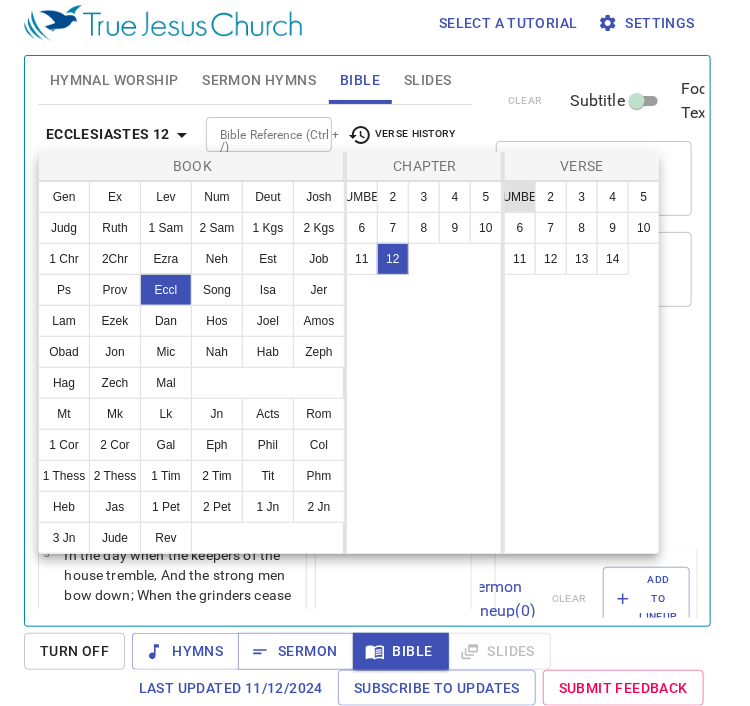 click on "[NUMBER]" at bounding box center (520, 197) 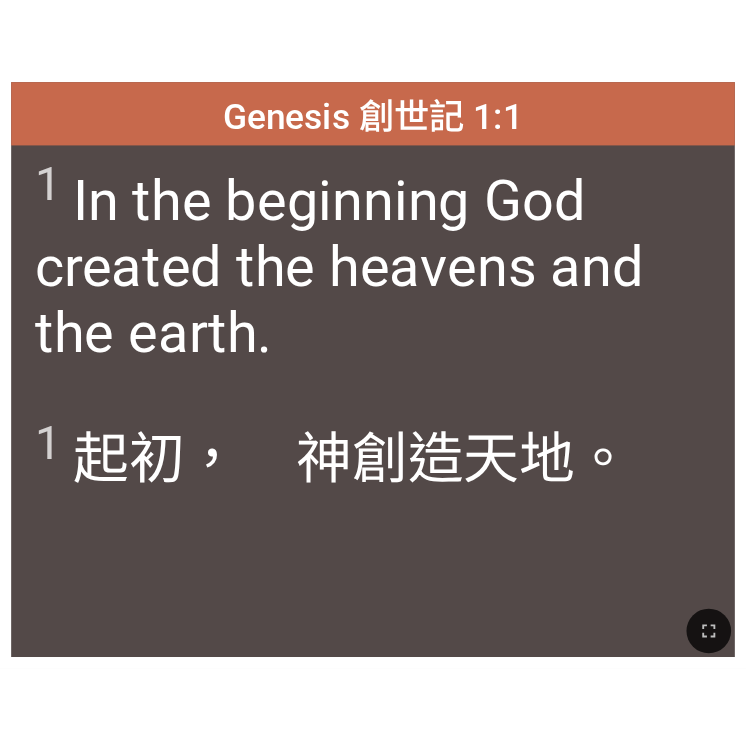 scroll, scrollTop: 0, scrollLeft: 0, axis: both 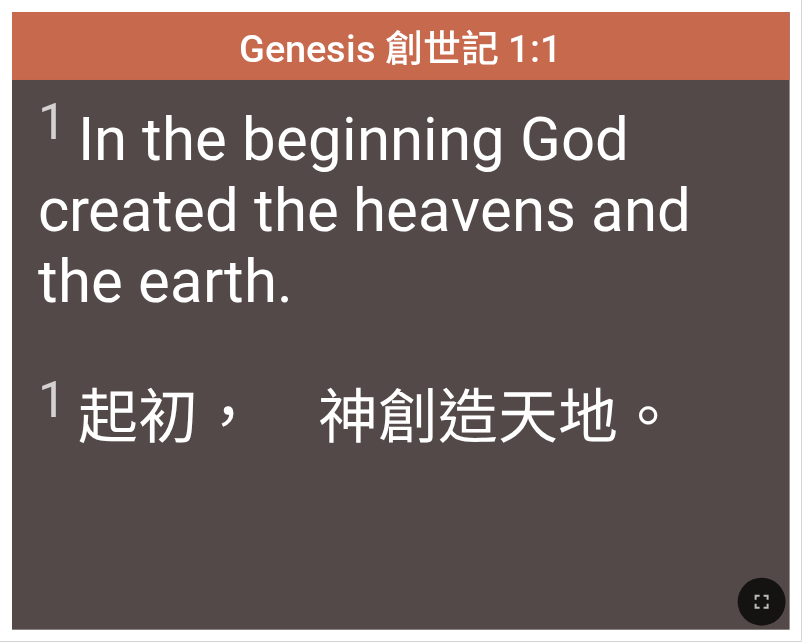 click at bounding box center (401, 602) 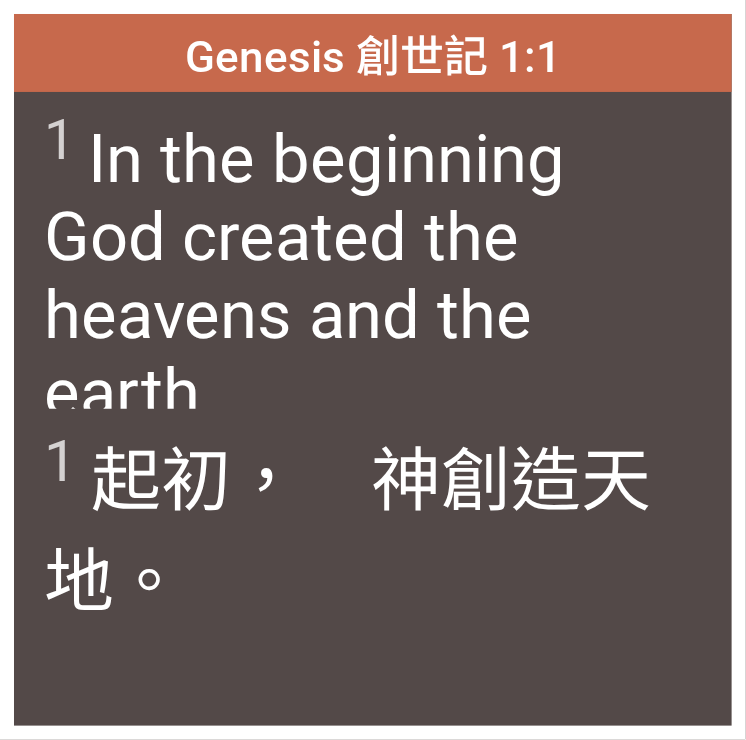 click on "1 ﻿起初 ，　神 創造 天 地 。" at bounding box center [373, 269] 